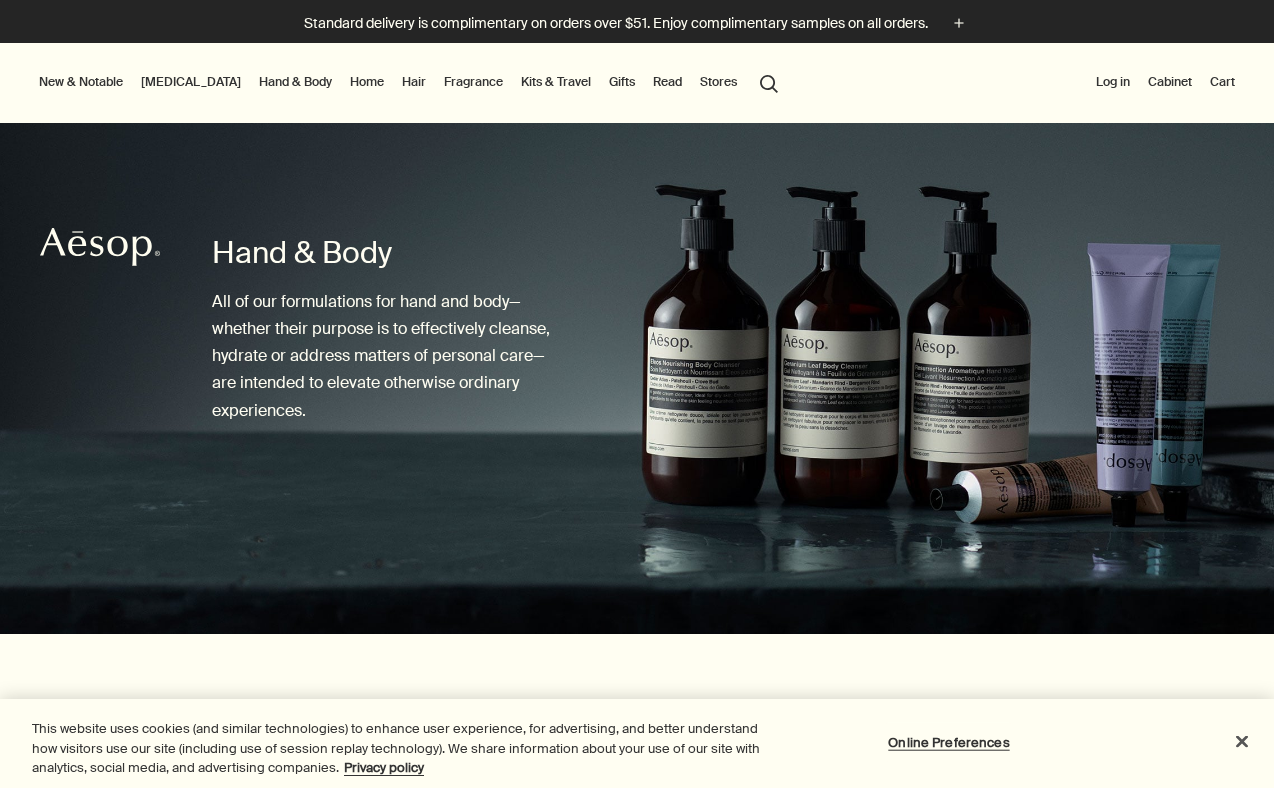 click on "Home" at bounding box center (367, 82) 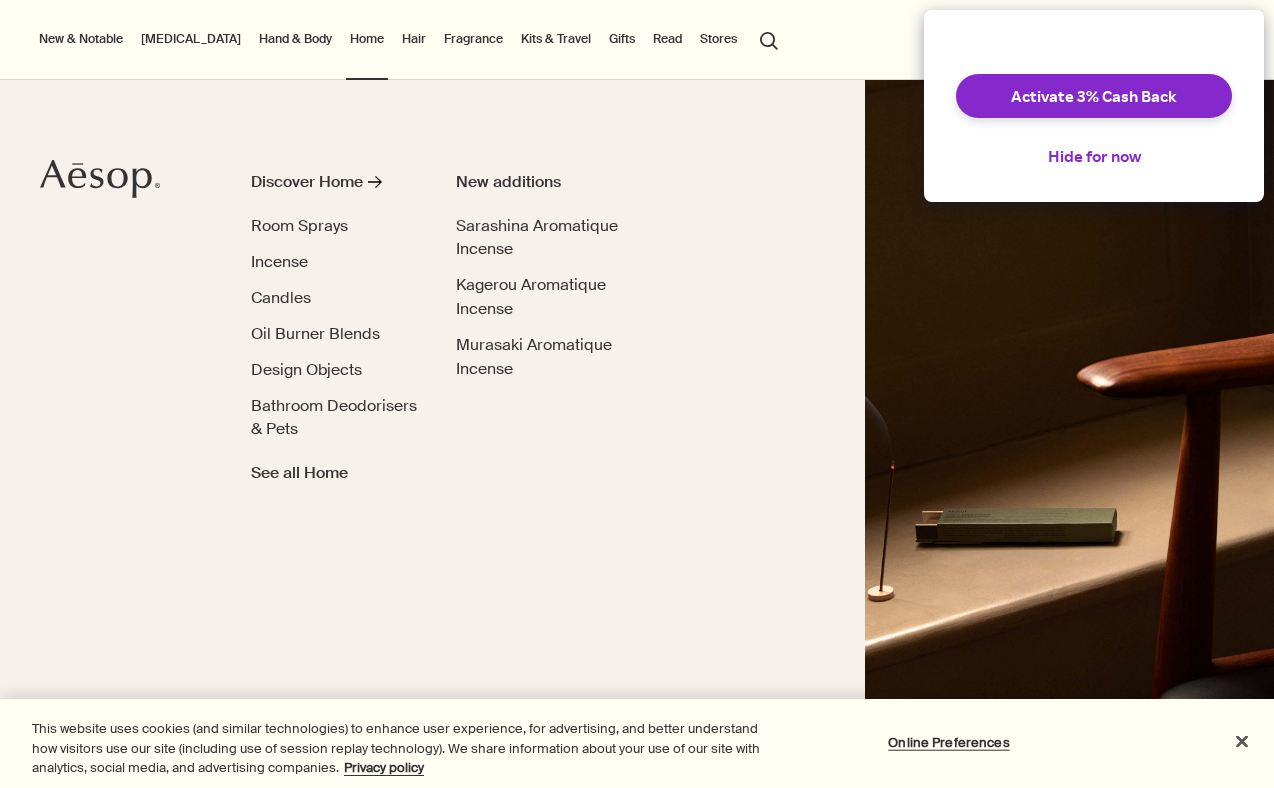 scroll, scrollTop: 0, scrollLeft: 0, axis: both 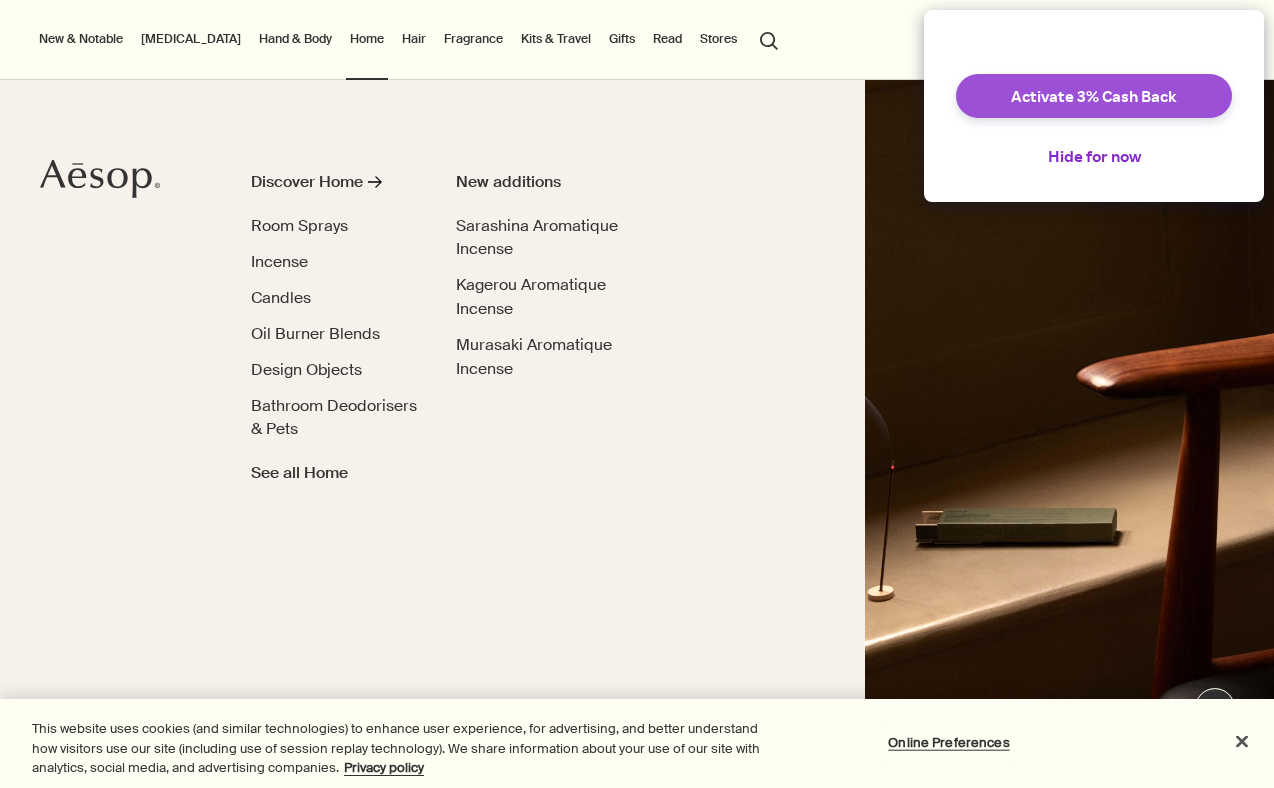 click on "Activate 3% Cash Back" at bounding box center (1094, 96) 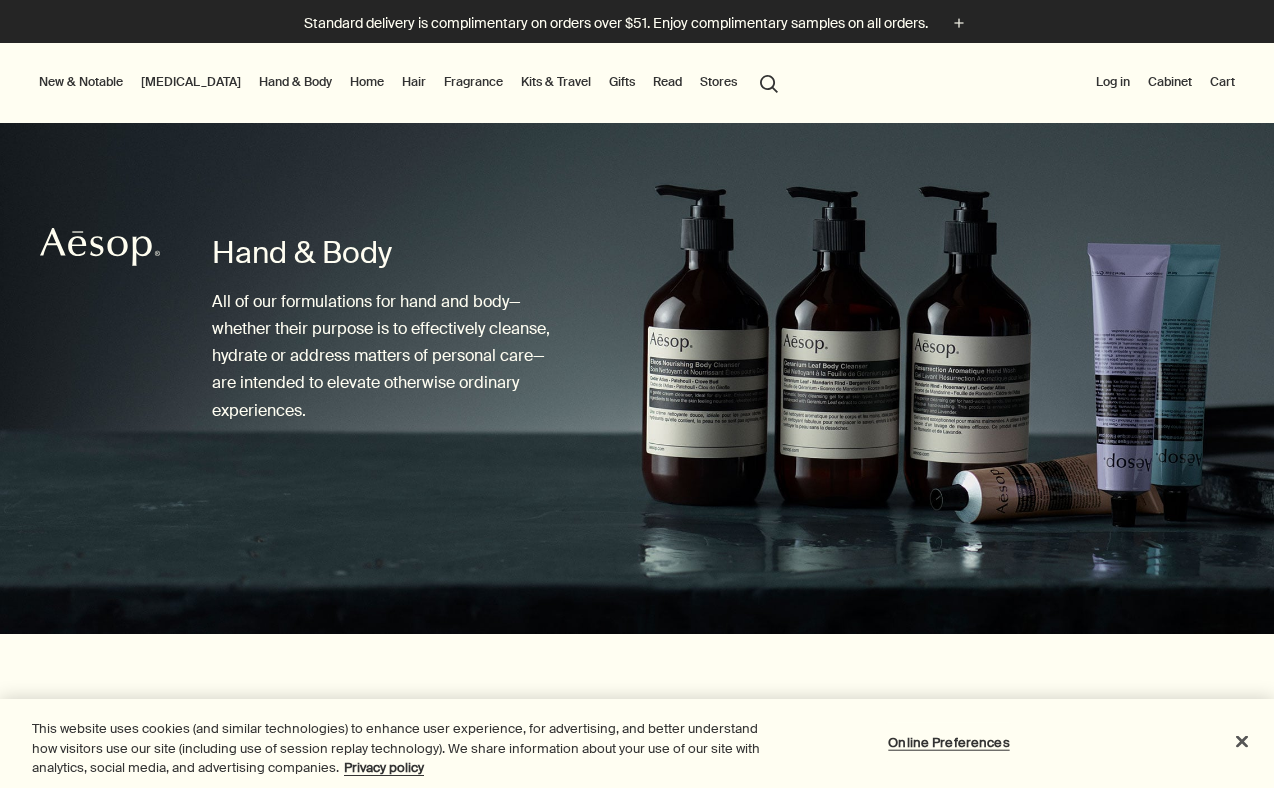 scroll, scrollTop: 0, scrollLeft: 0, axis: both 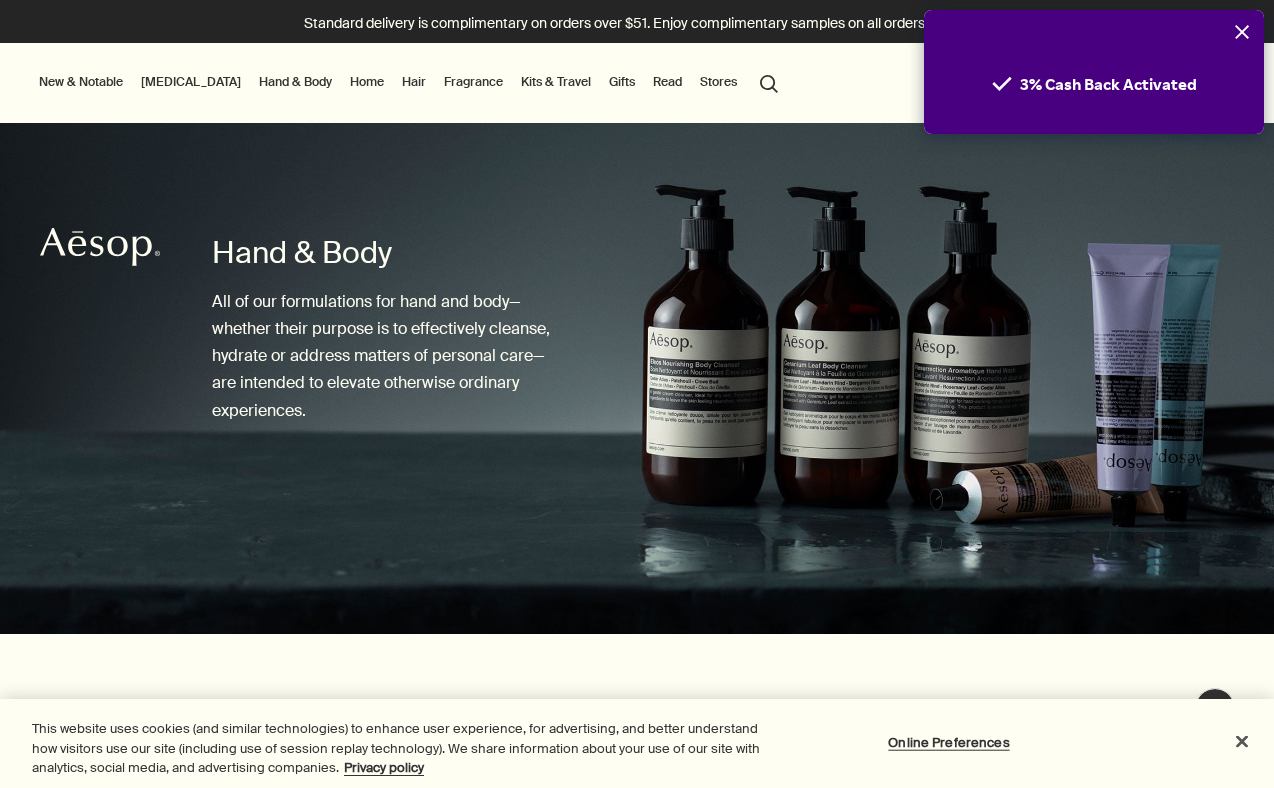 click at bounding box center (1242, 32) 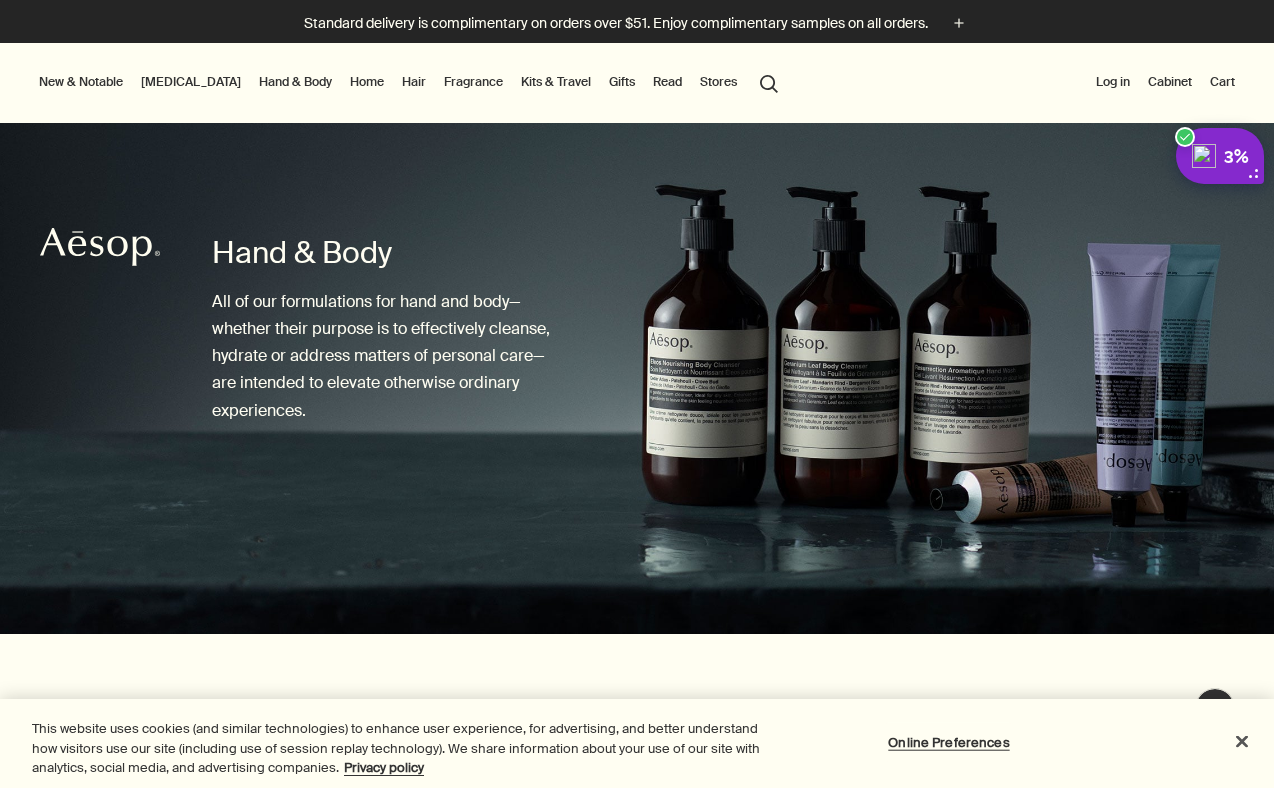click on "Home" at bounding box center (367, 82) 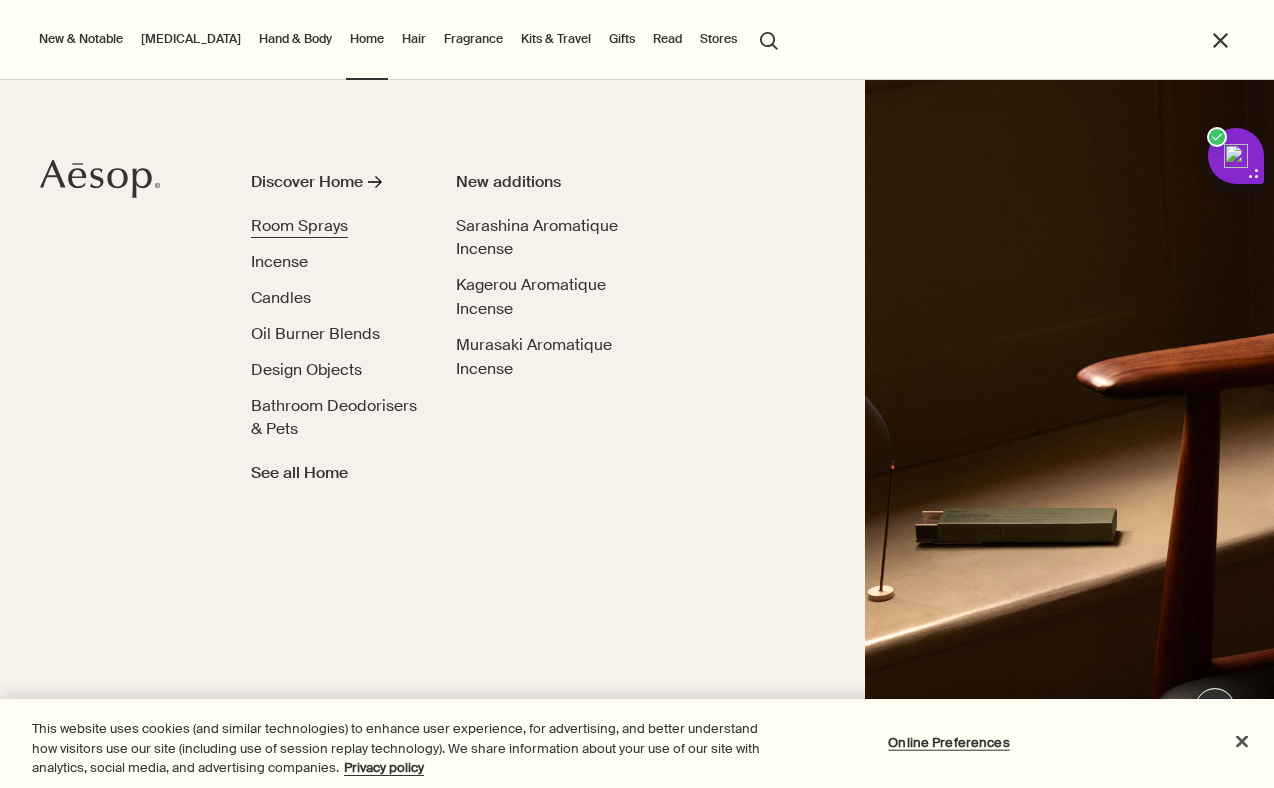 click on "Room Sprays" at bounding box center [299, 225] 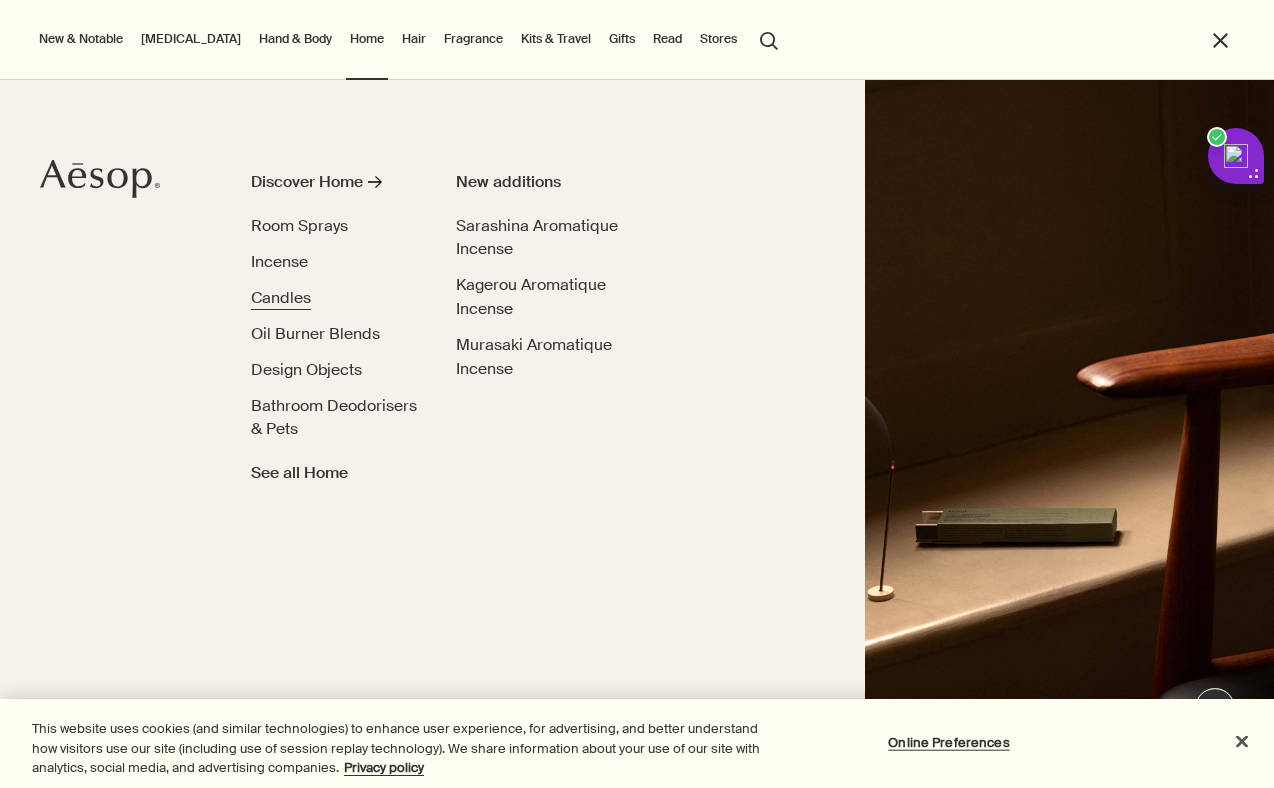 click on "Candles" at bounding box center (281, 297) 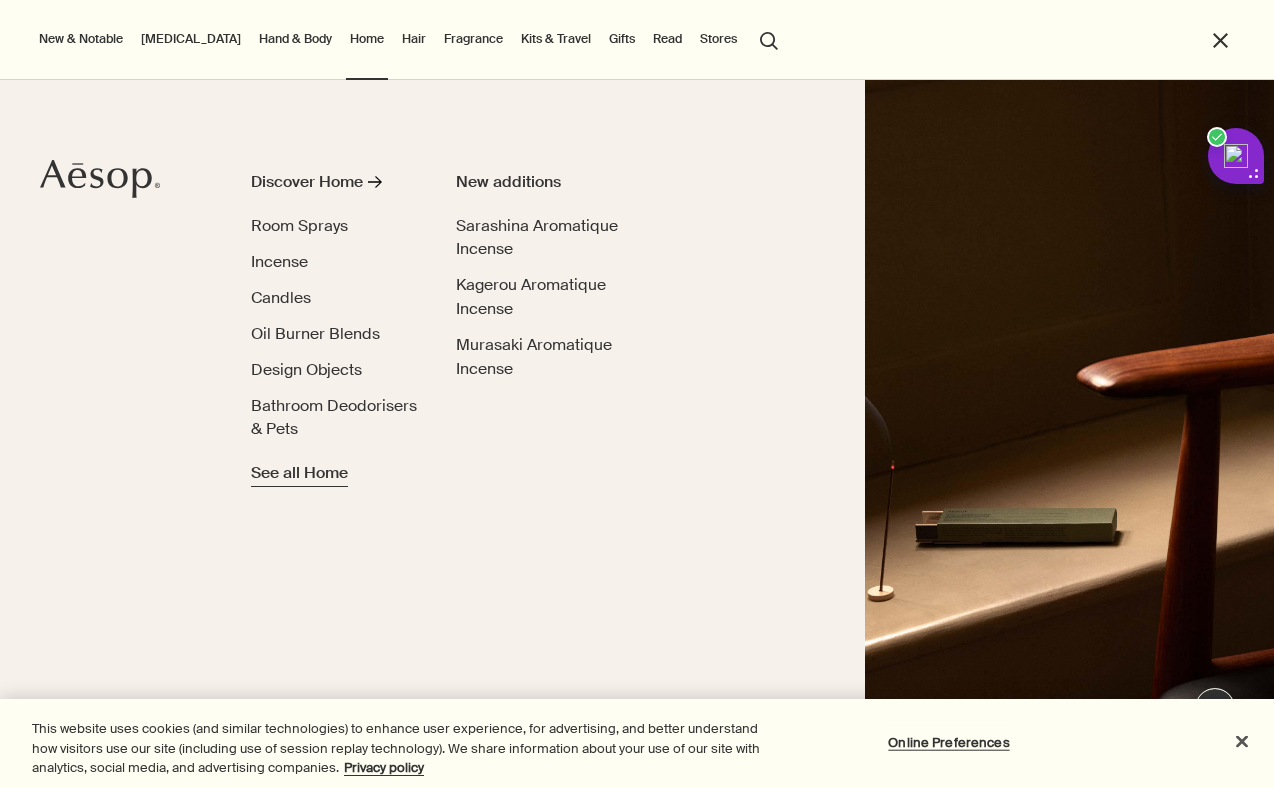 click on "See all Home" at bounding box center [299, 473] 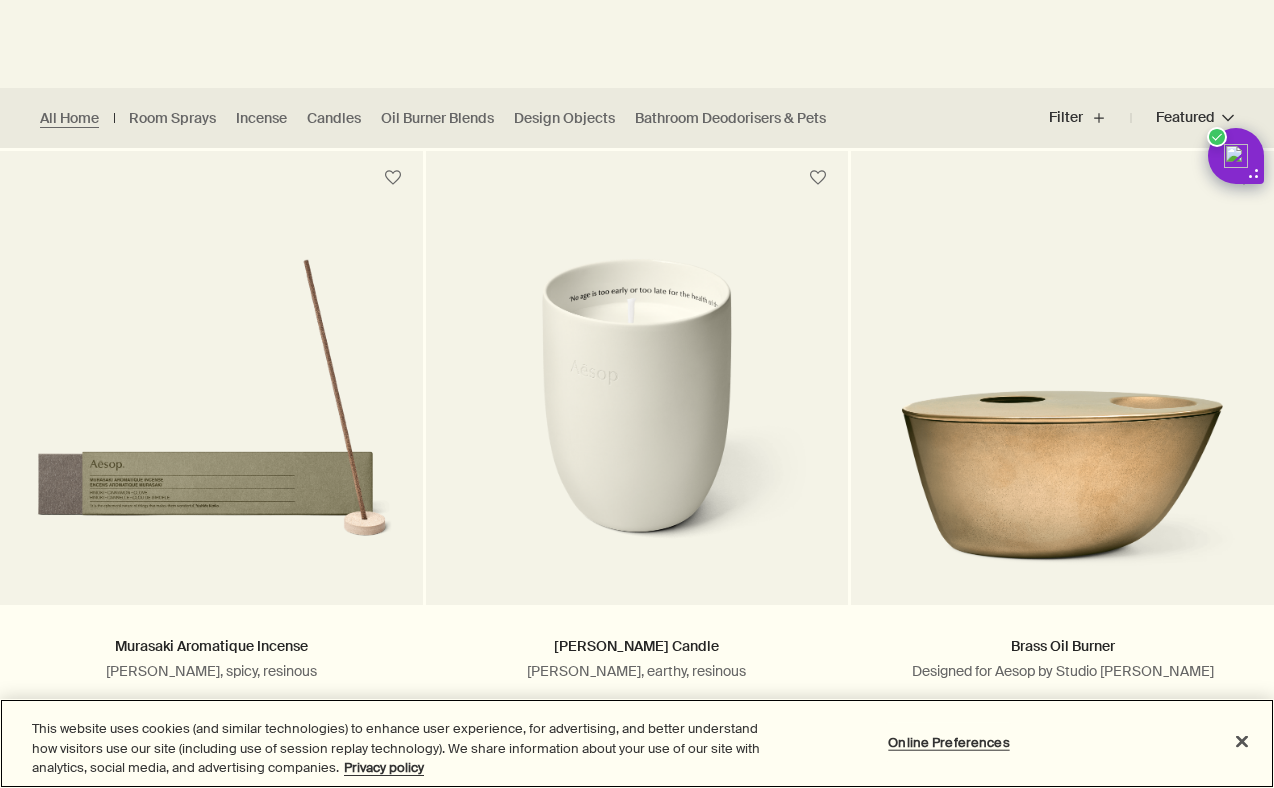 scroll, scrollTop: 485, scrollLeft: 0, axis: vertical 